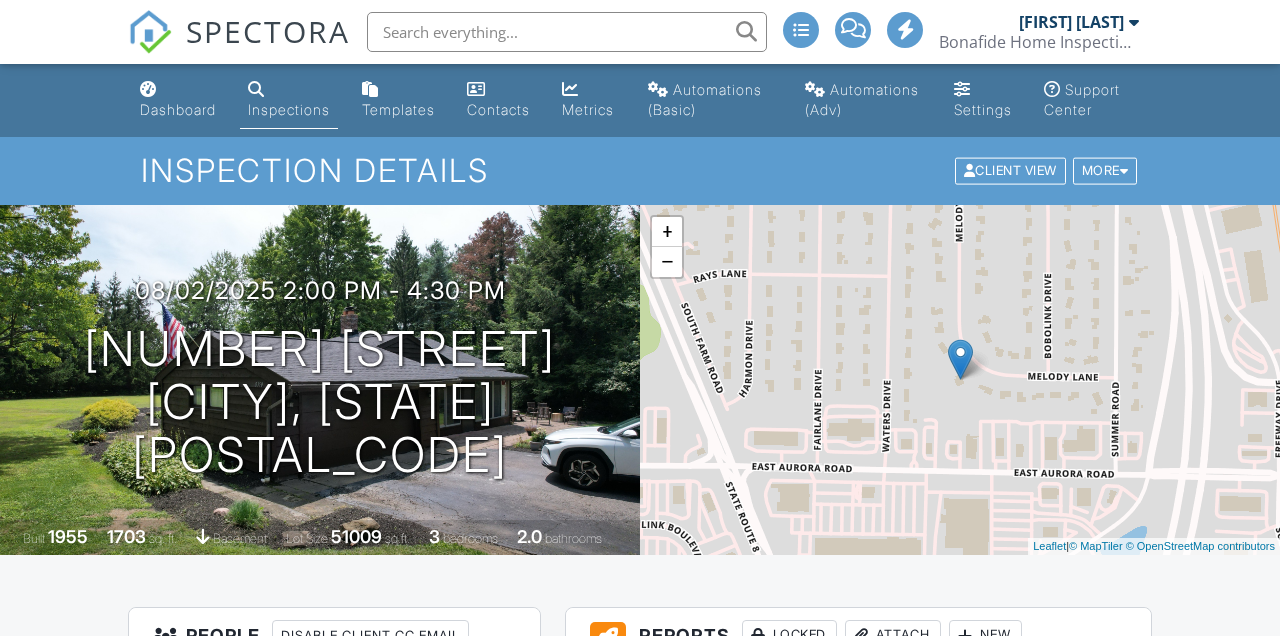 scroll, scrollTop: 0, scrollLeft: 0, axis: both 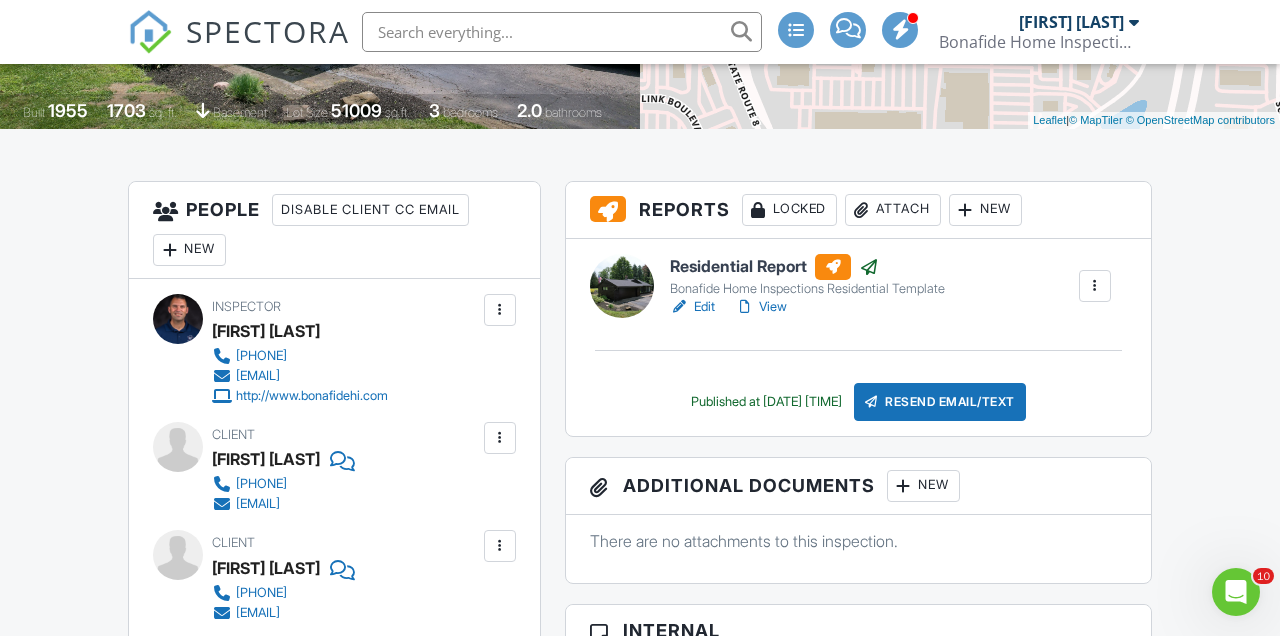 click on "Reports
Locked
Attach
New" at bounding box center (858, 210) 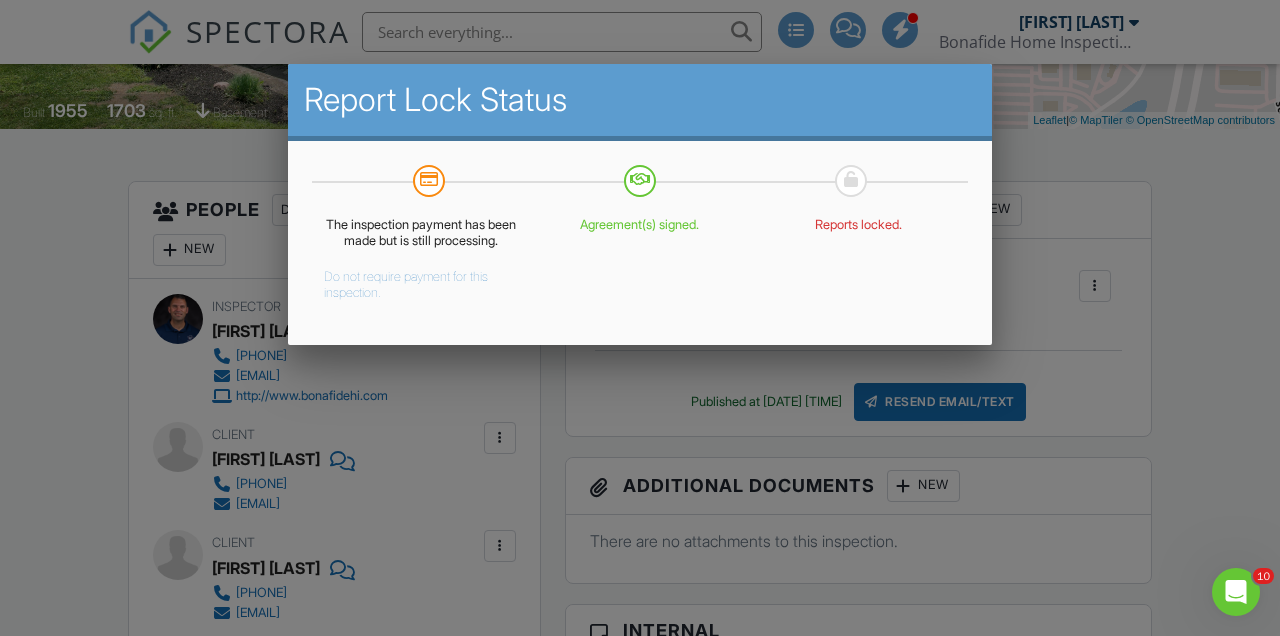 click on "Do not require payment for this inspection." at bounding box center [406, 281] 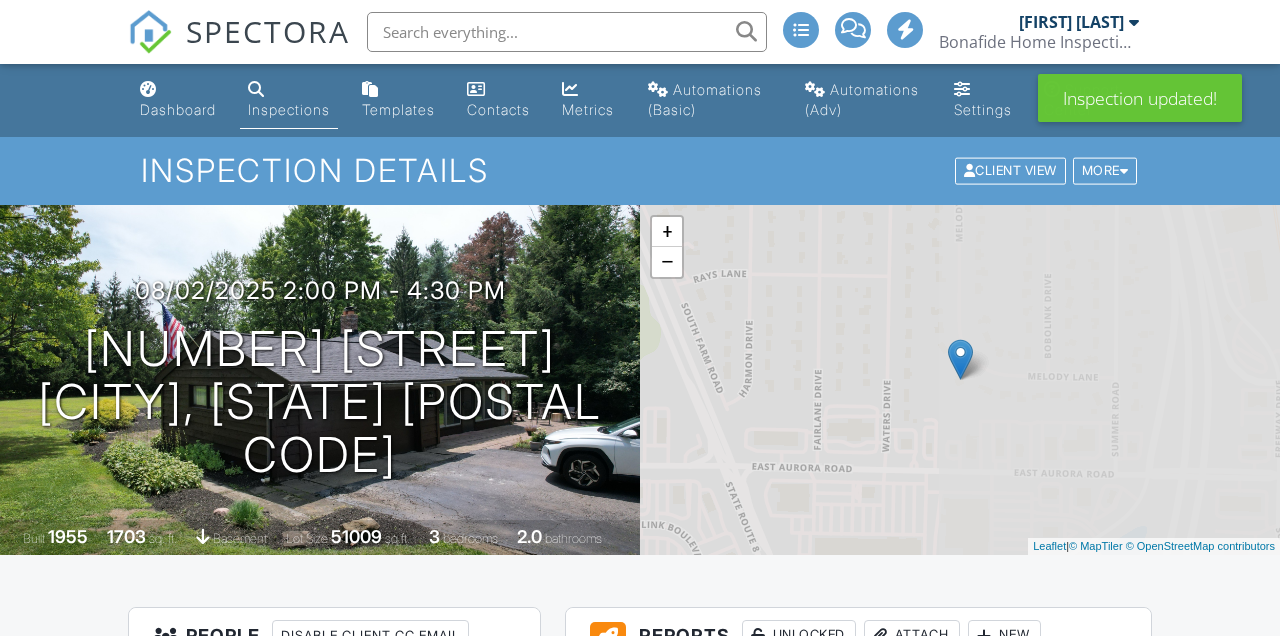 scroll, scrollTop: 0, scrollLeft: 0, axis: both 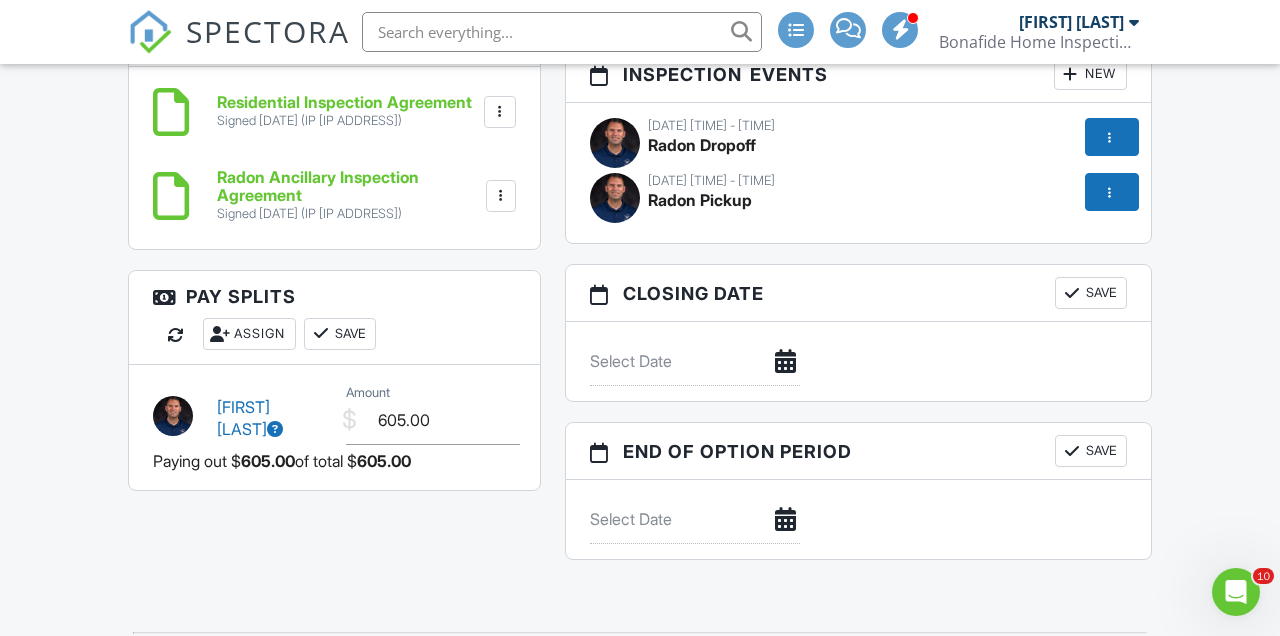 click at bounding box center [1110, 192] 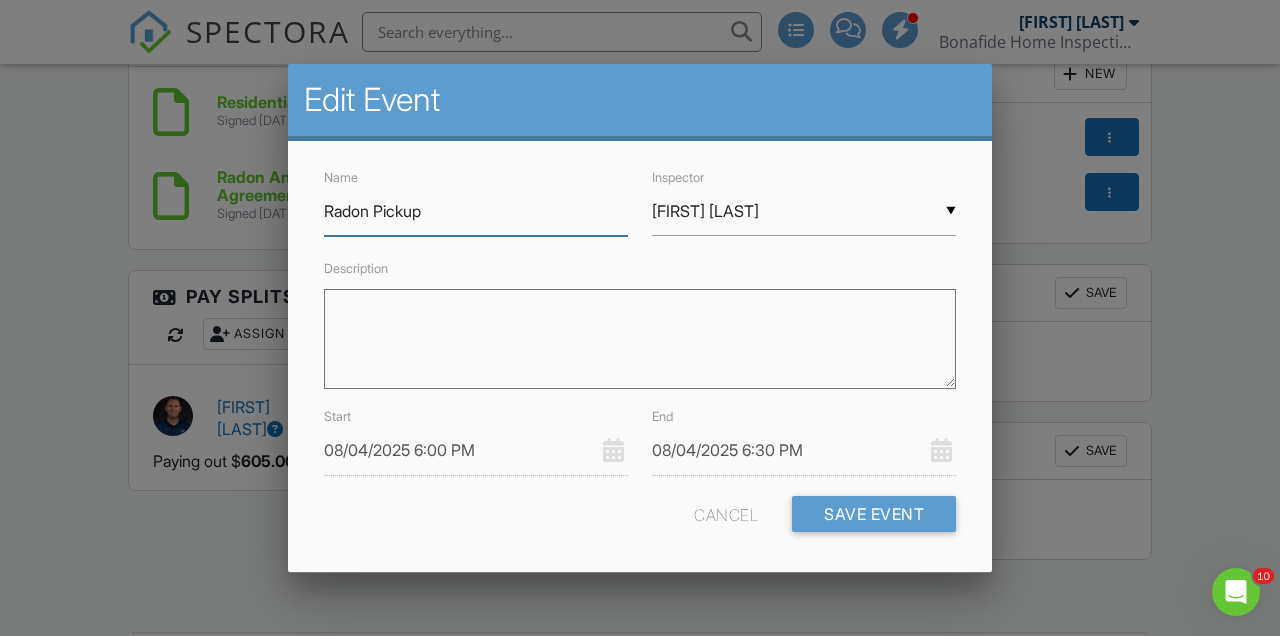 scroll, scrollTop: 60, scrollLeft: 0, axis: vertical 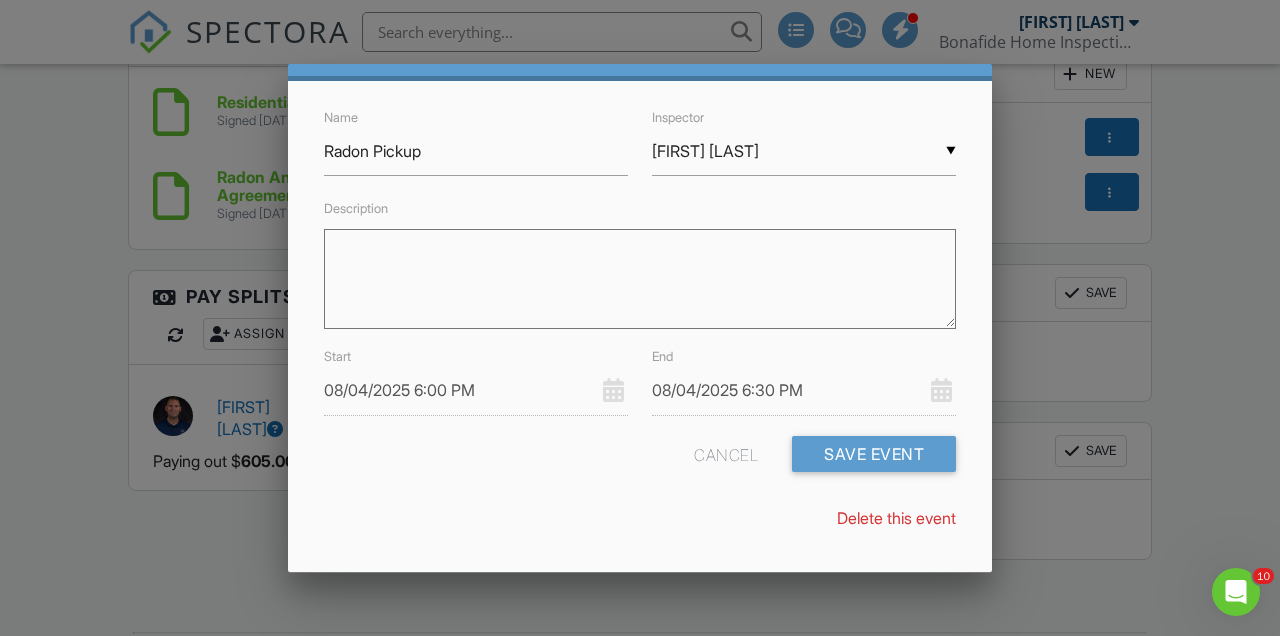 click on "Delete this event" at bounding box center [896, 517] 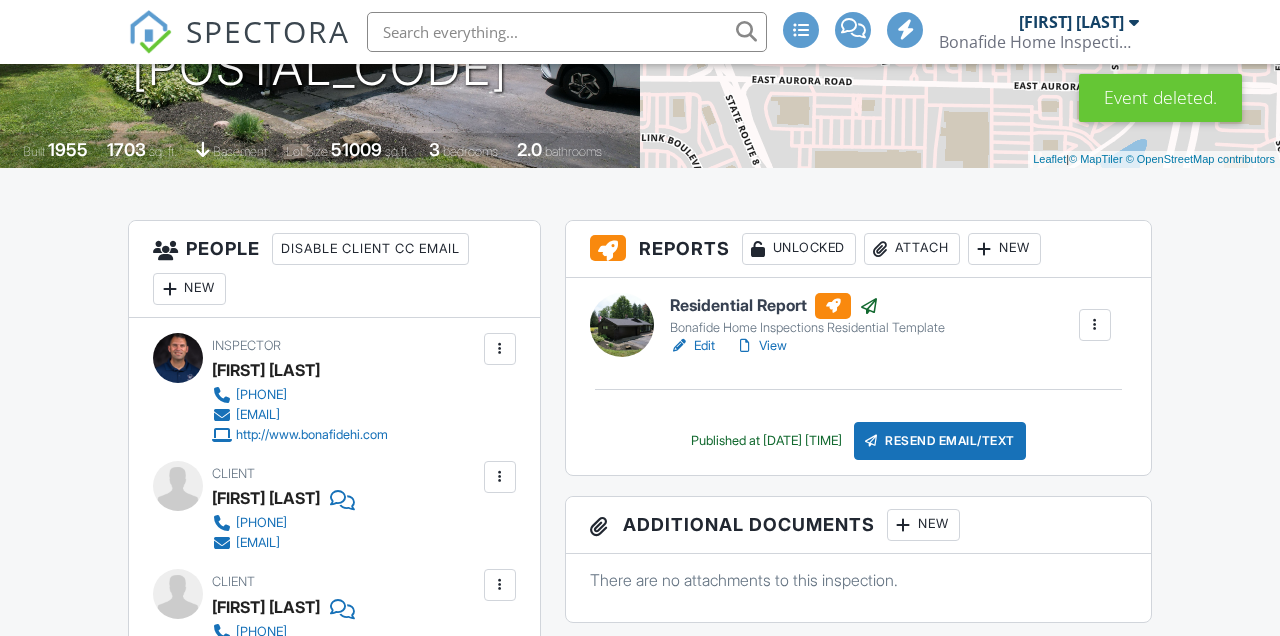 scroll, scrollTop: 1589, scrollLeft: 0, axis: vertical 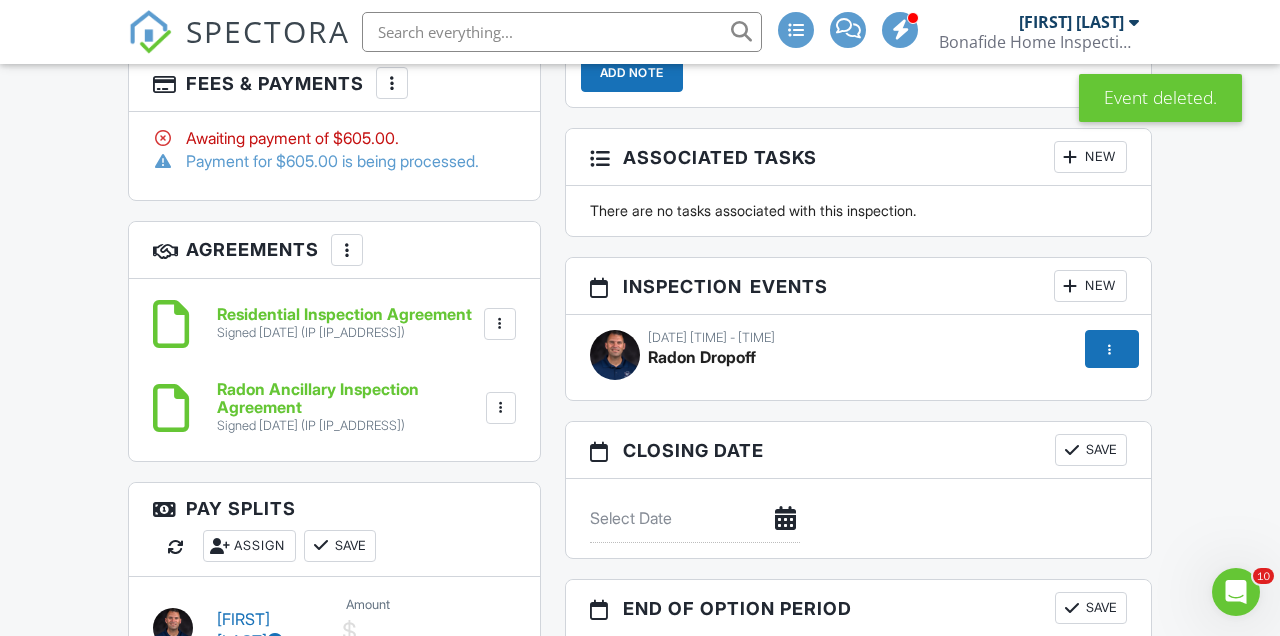 click at bounding box center [1110, 349] 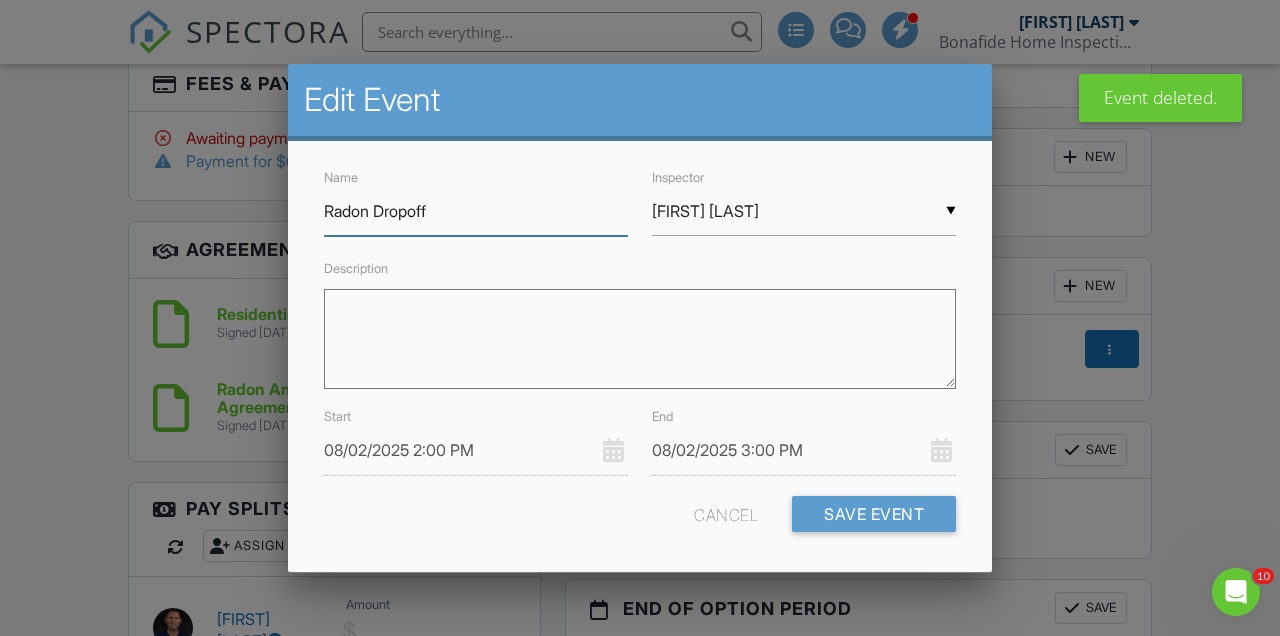 scroll, scrollTop: 60, scrollLeft: 0, axis: vertical 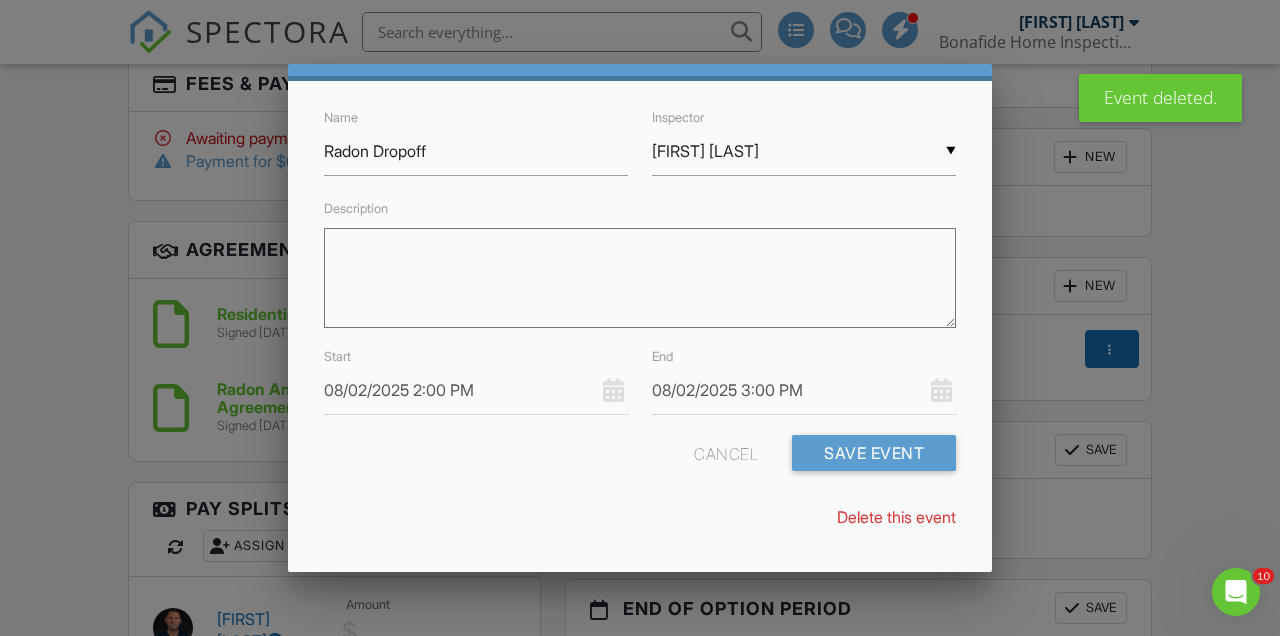 click on "Delete this event" at bounding box center [896, 517] 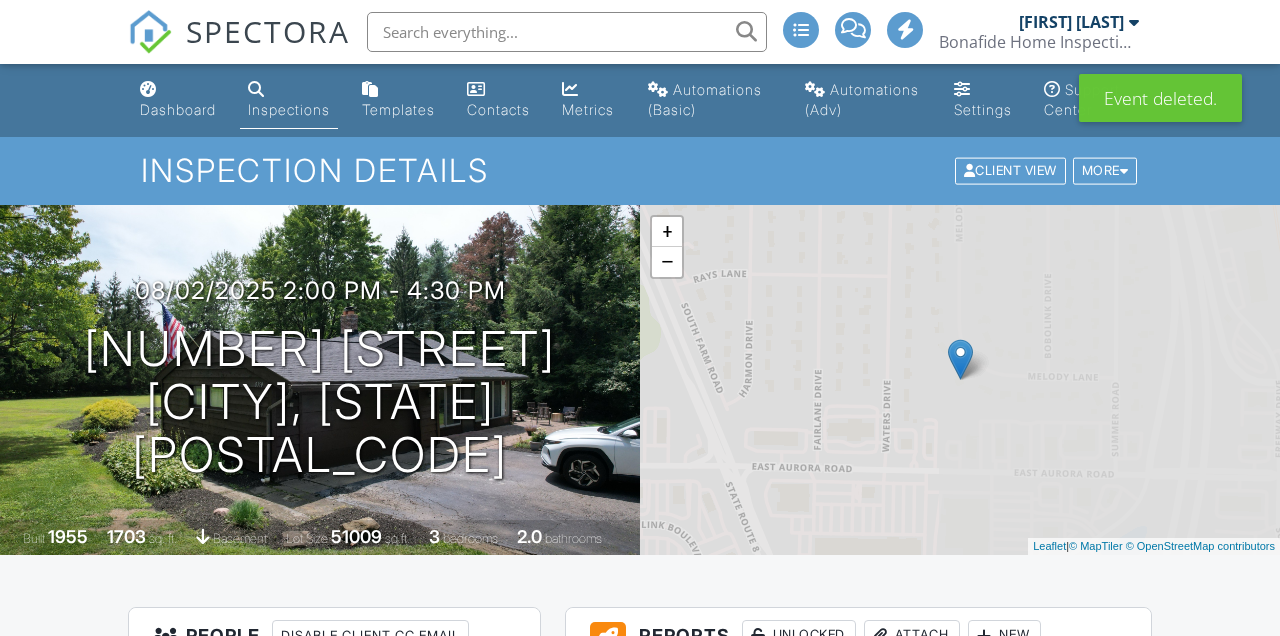 scroll, scrollTop: 0, scrollLeft: 0, axis: both 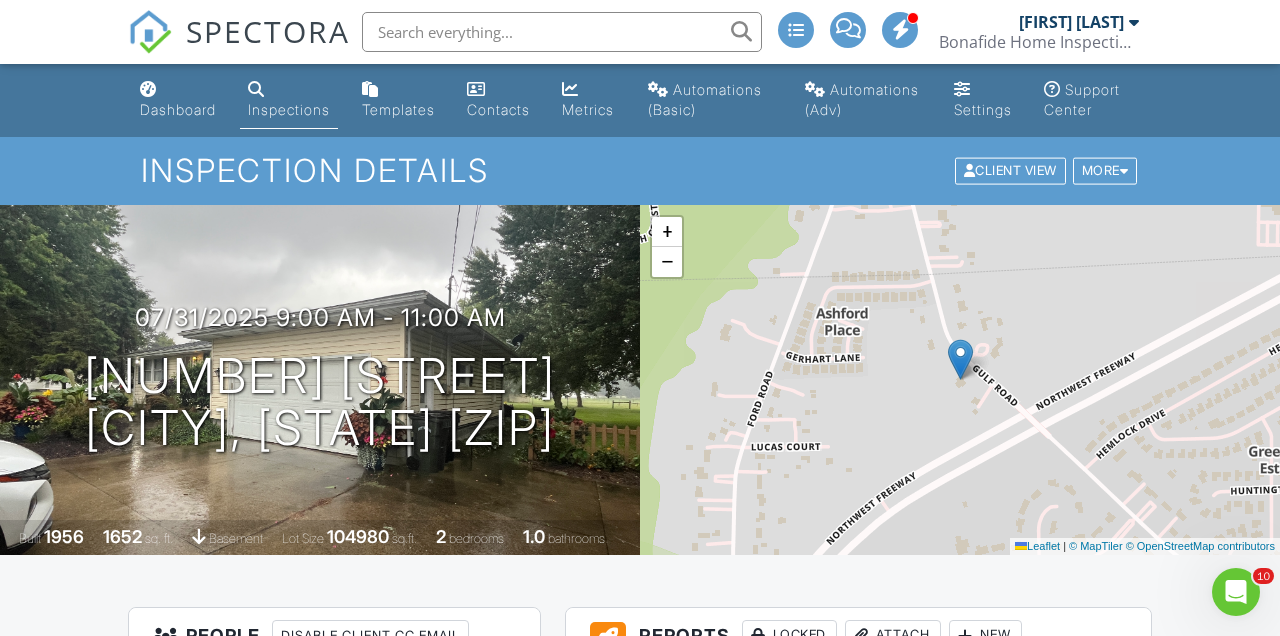 click on "SPECTORA
[FIRST] [LAST]
Bonafide Home Inspections
Role:
Inspector
Change Role
Dashboard
New Inspection
Inspections
Calendar
Template Editor
Contacts
Automations (Basic)
Automations (Adv)
Team
Metrics
Payments
Data Exports
Billing
Conversations
Tasks
Reporting
Advanced
Equipment
Settings
What's New
Sign Out" at bounding box center (640, 32) 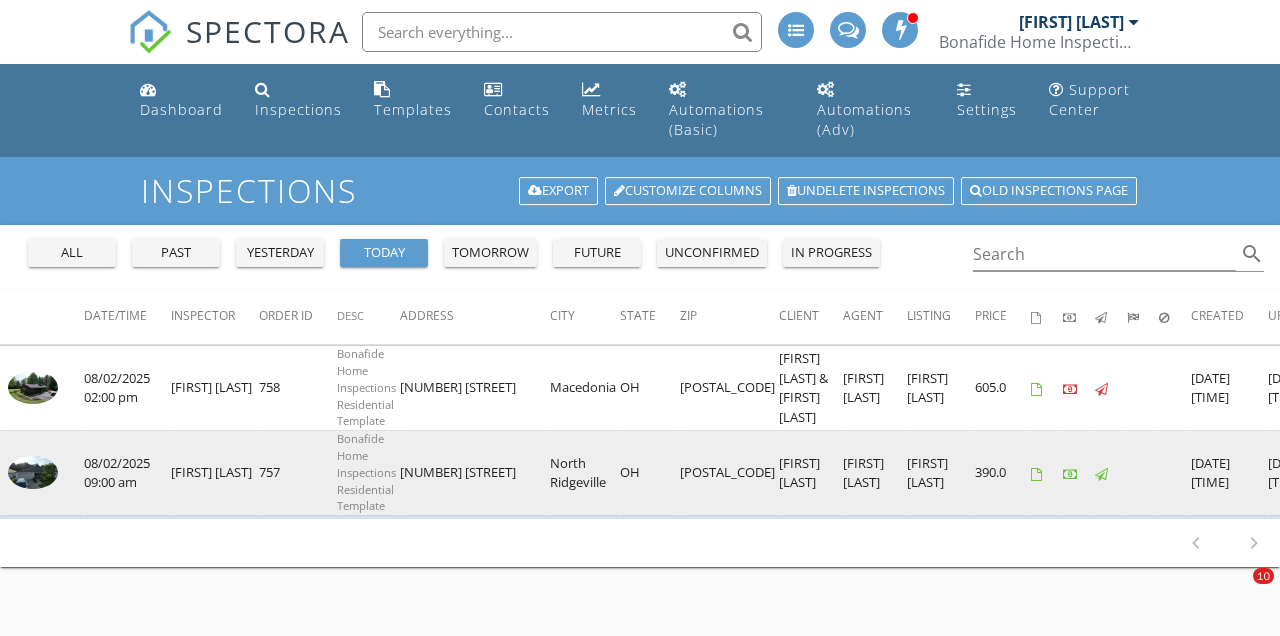 scroll, scrollTop: 0, scrollLeft: 0, axis: both 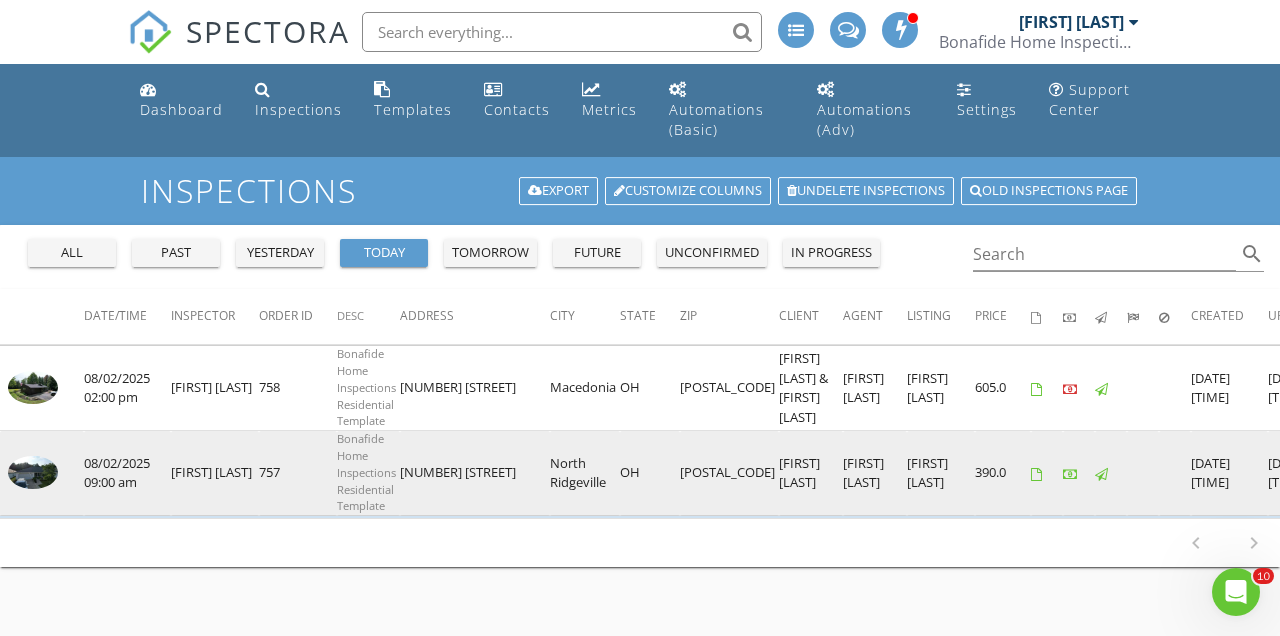 click at bounding box center (33, 472) 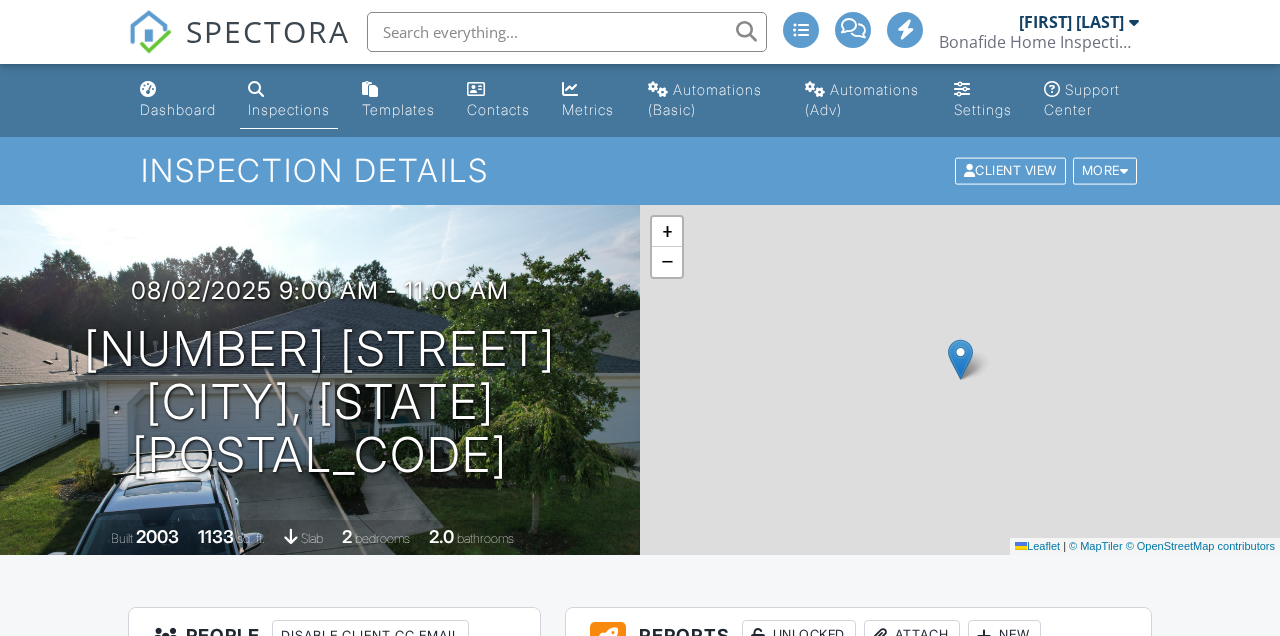 scroll, scrollTop: 0, scrollLeft: 0, axis: both 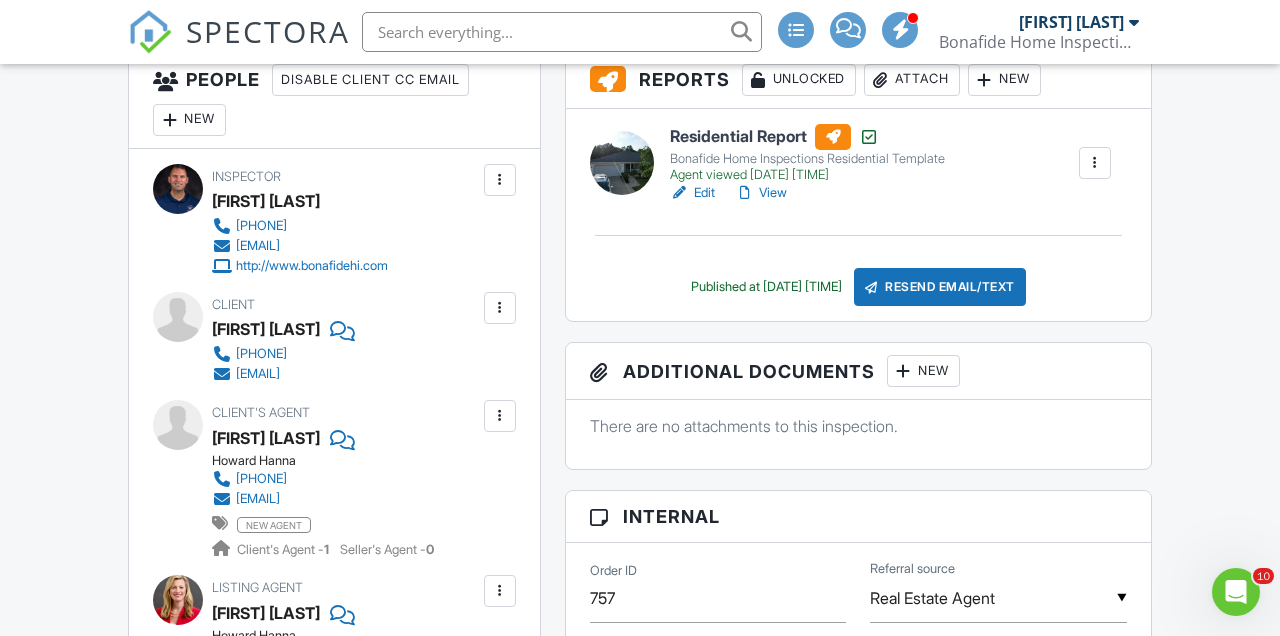 click on "View" at bounding box center (761, 193) 